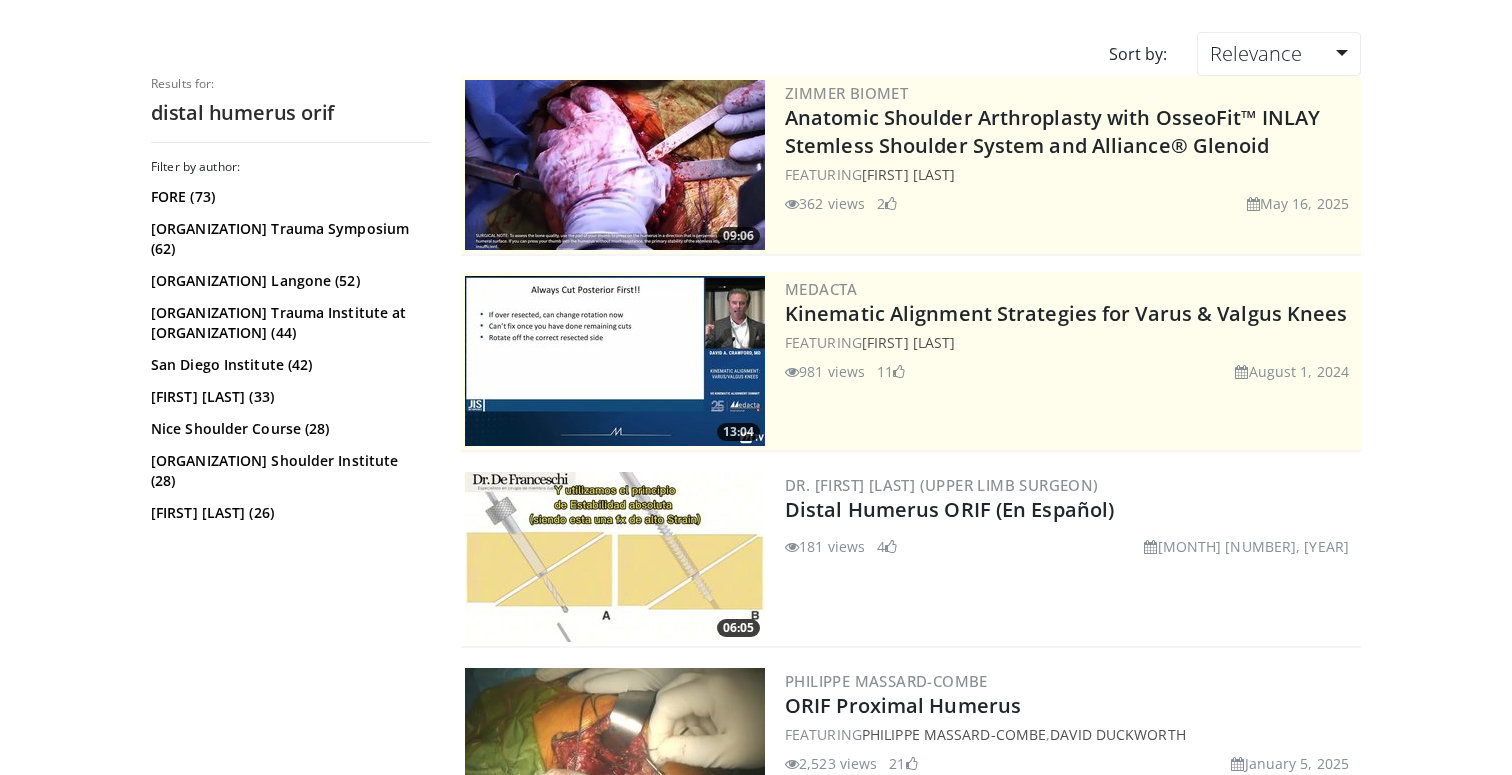 scroll, scrollTop: 0, scrollLeft: 0, axis: both 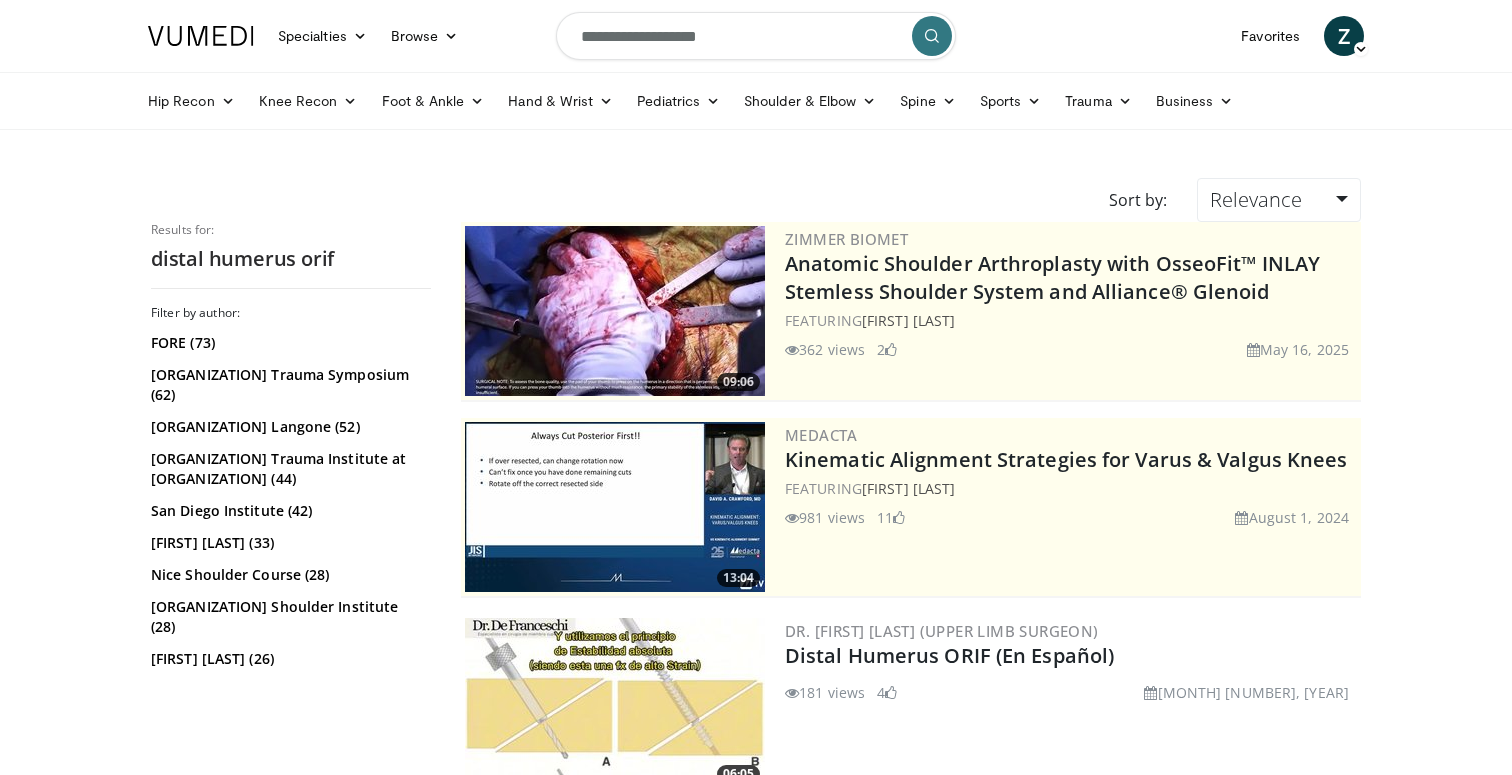 click on "**********" at bounding box center [756, 36] 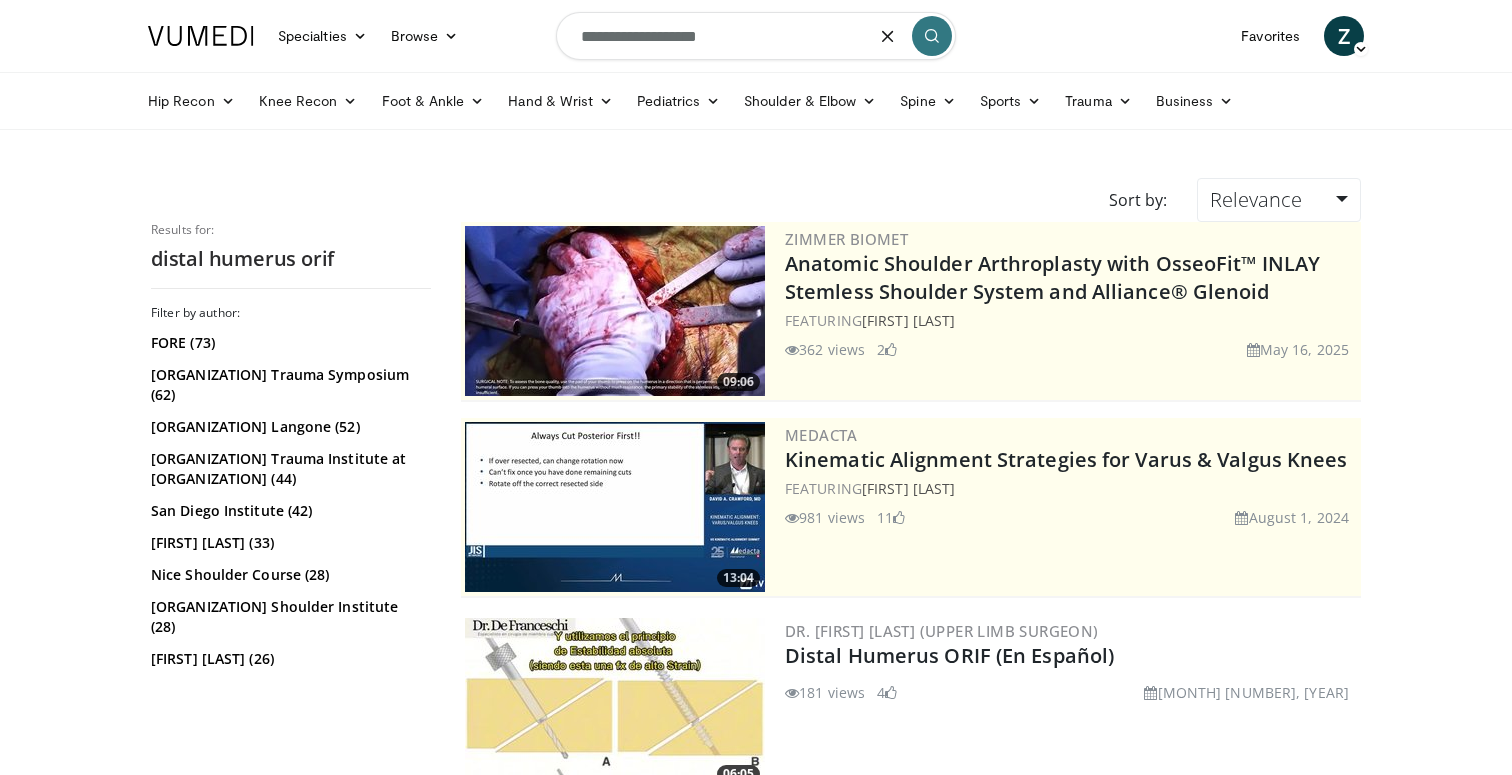 click on "**********" at bounding box center (756, 36) 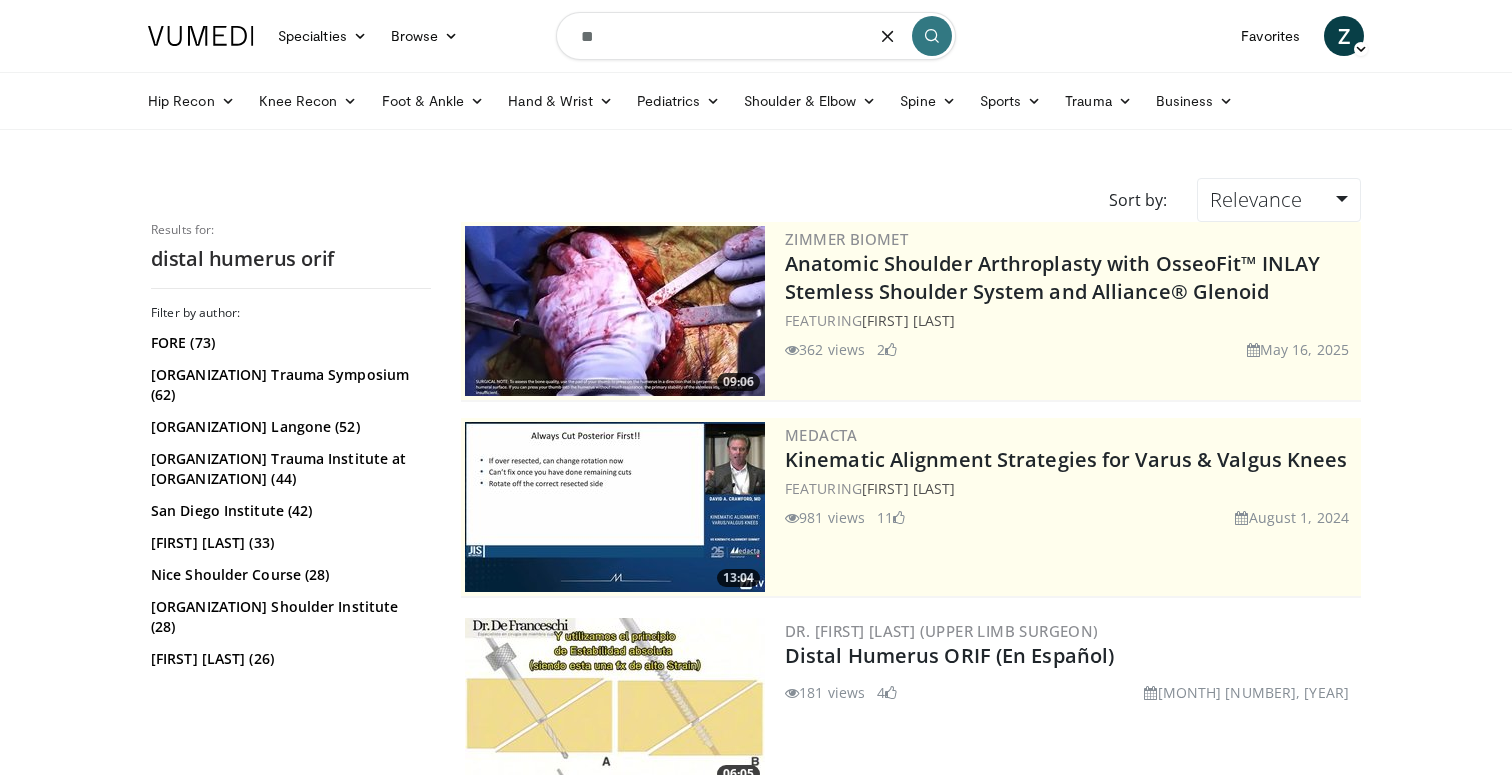 type on "*" 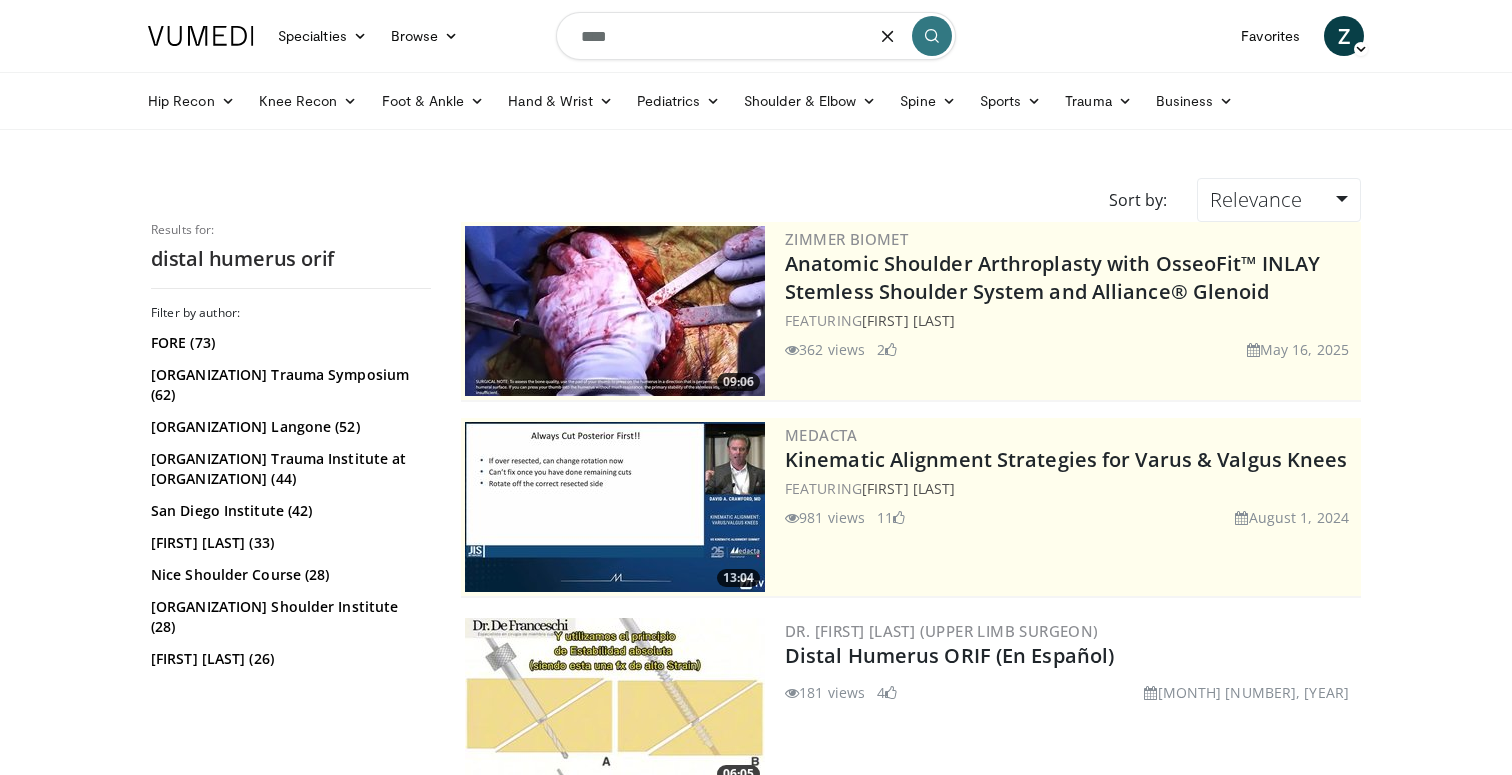 type on "***" 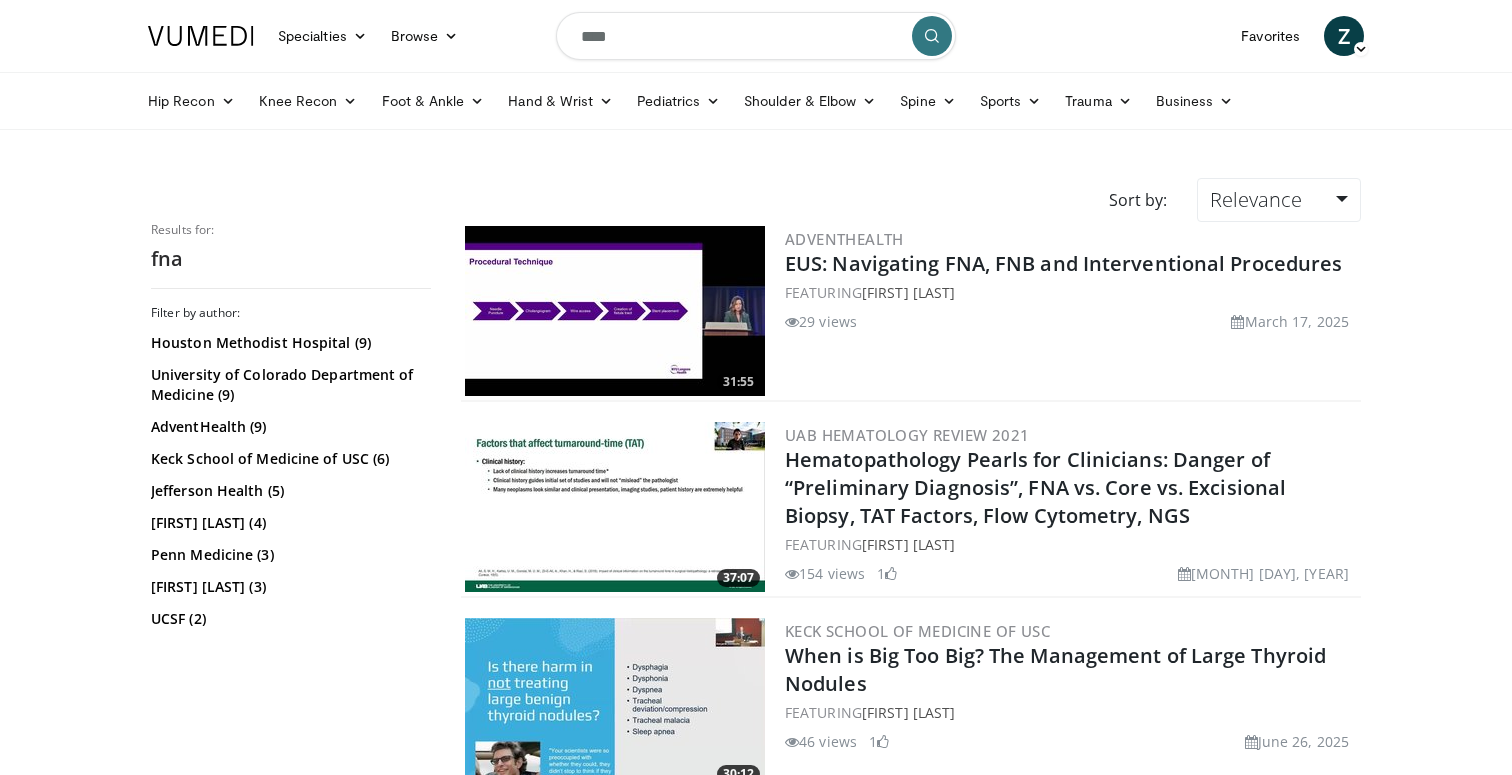 scroll, scrollTop: 0, scrollLeft: 0, axis: both 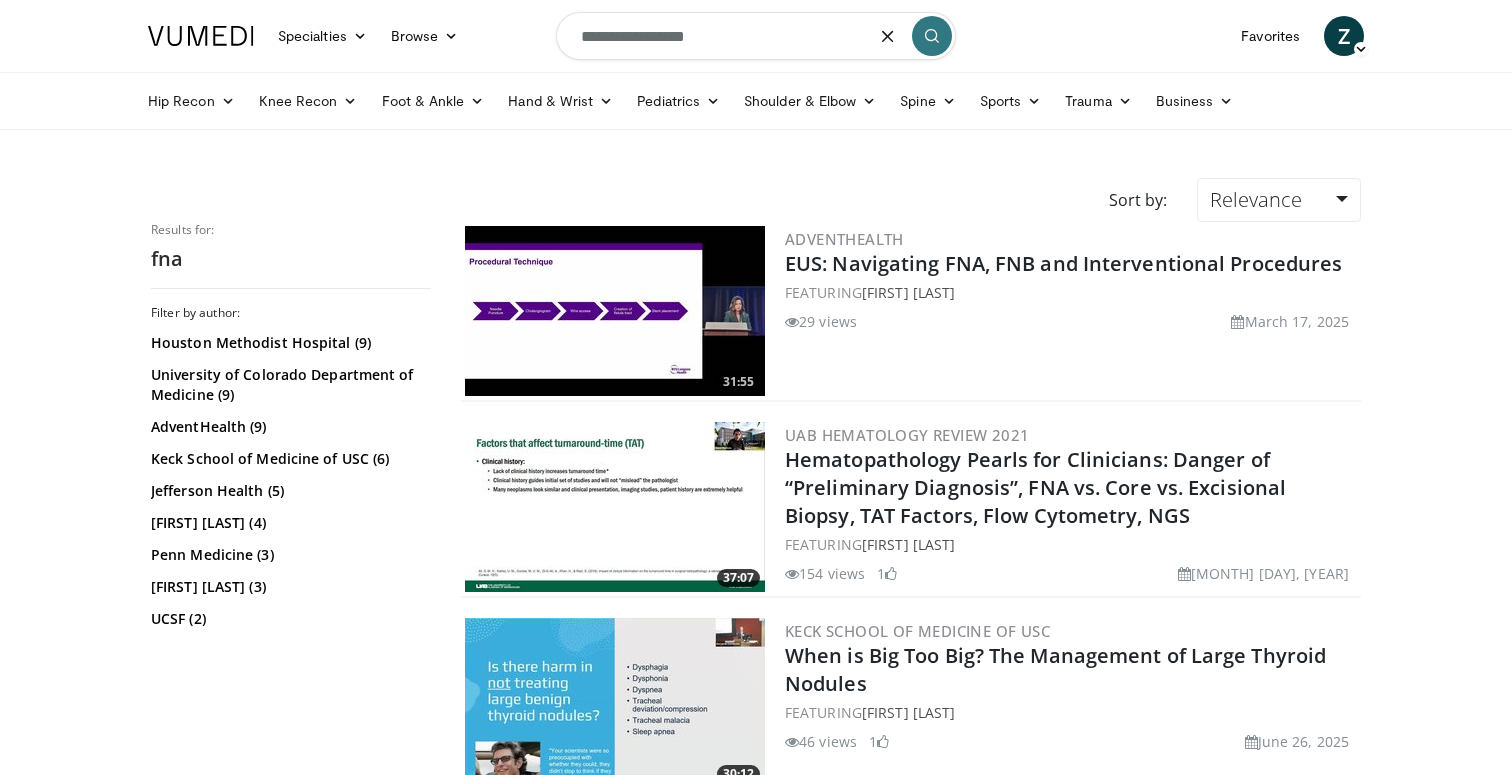 type on "**********" 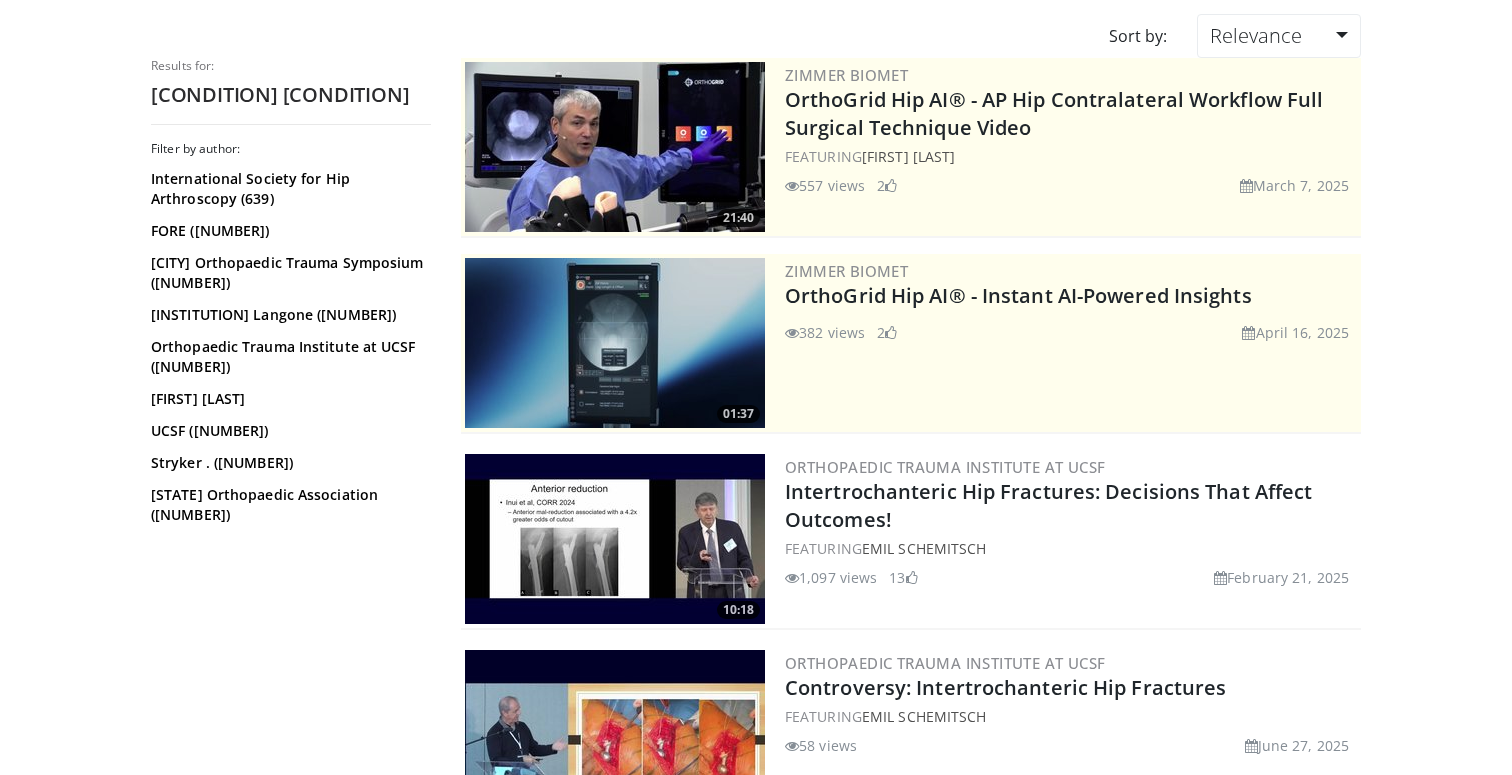 scroll, scrollTop: 0, scrollLeft: 0, axis: both 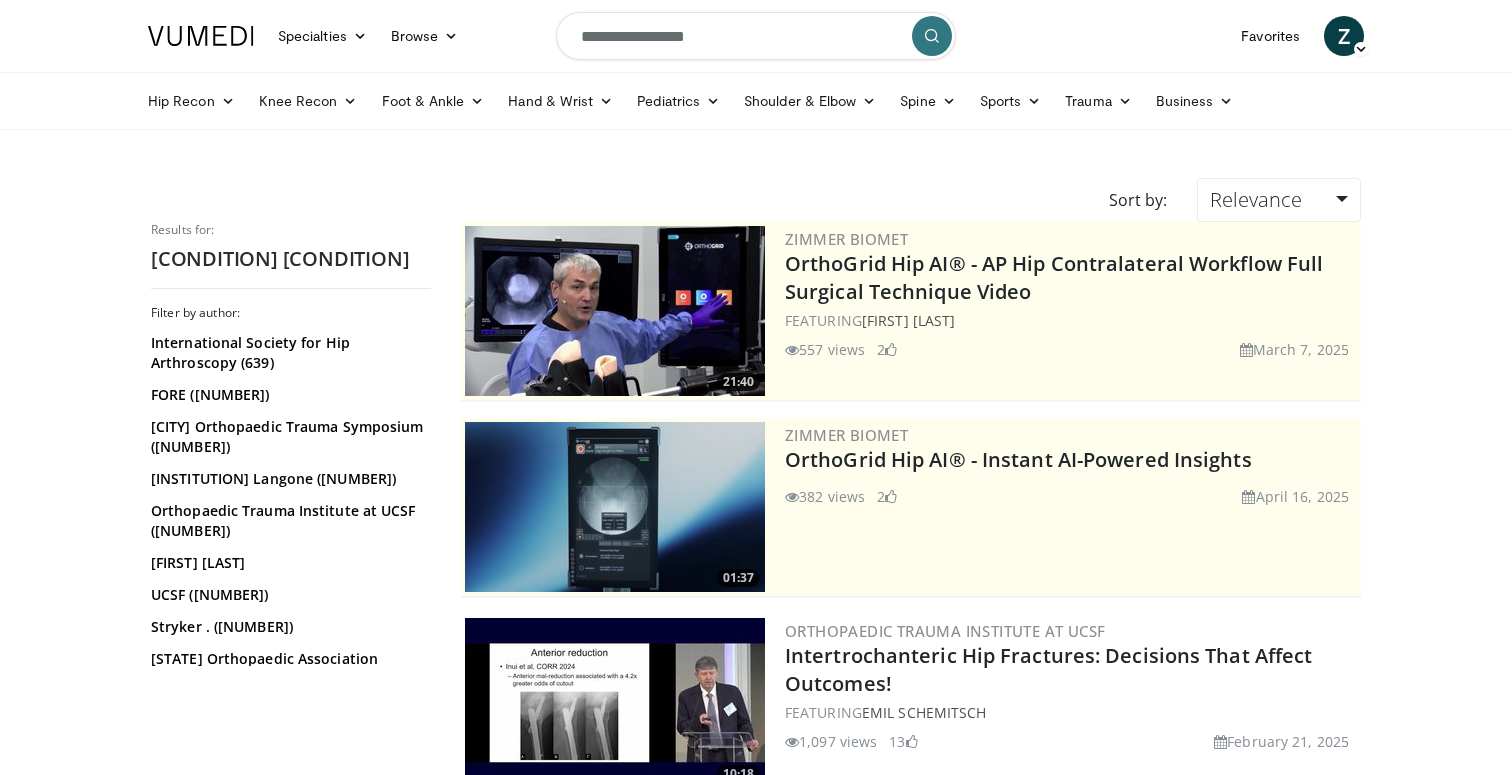 click on "**********" at bounding box center (756, 36) 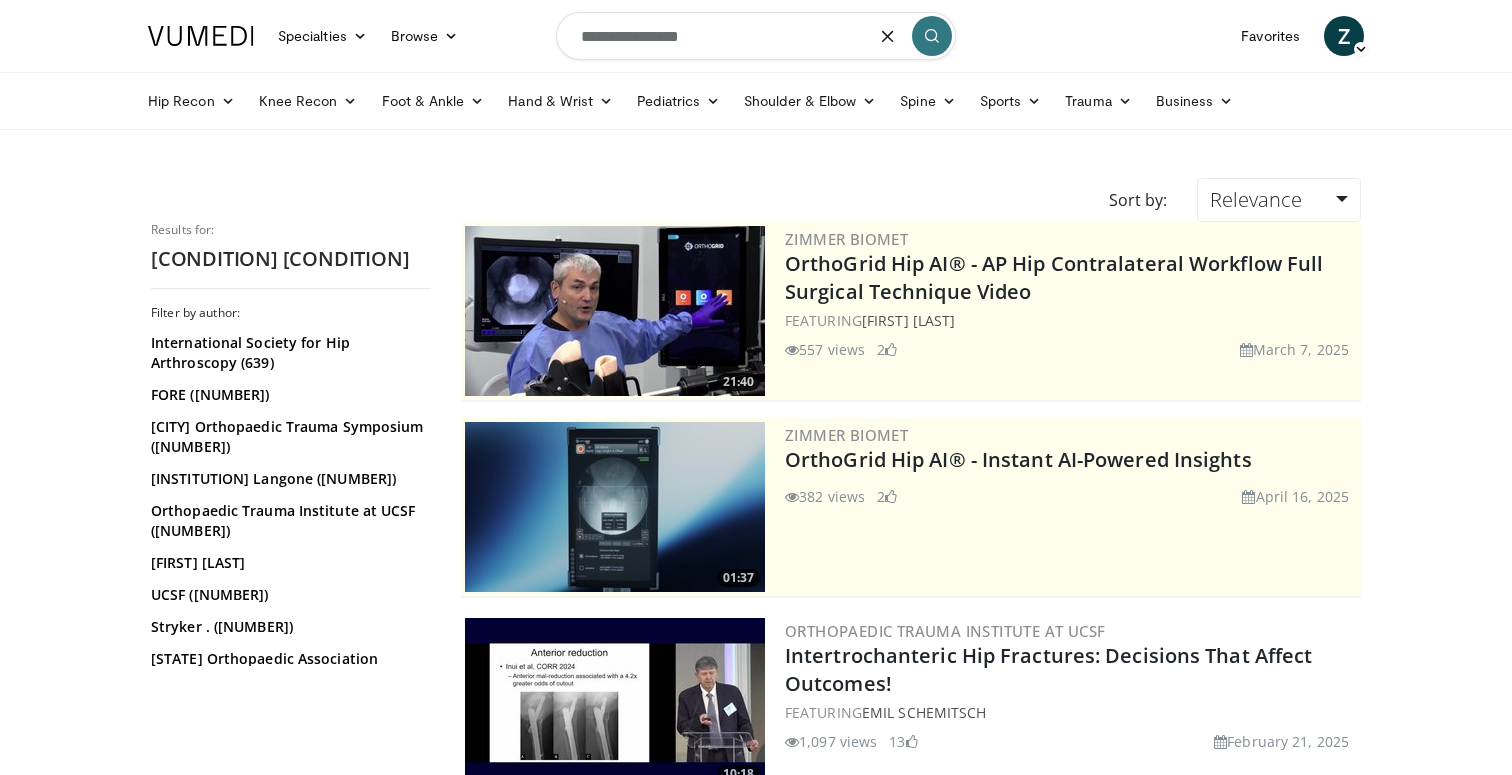 type on "**********" 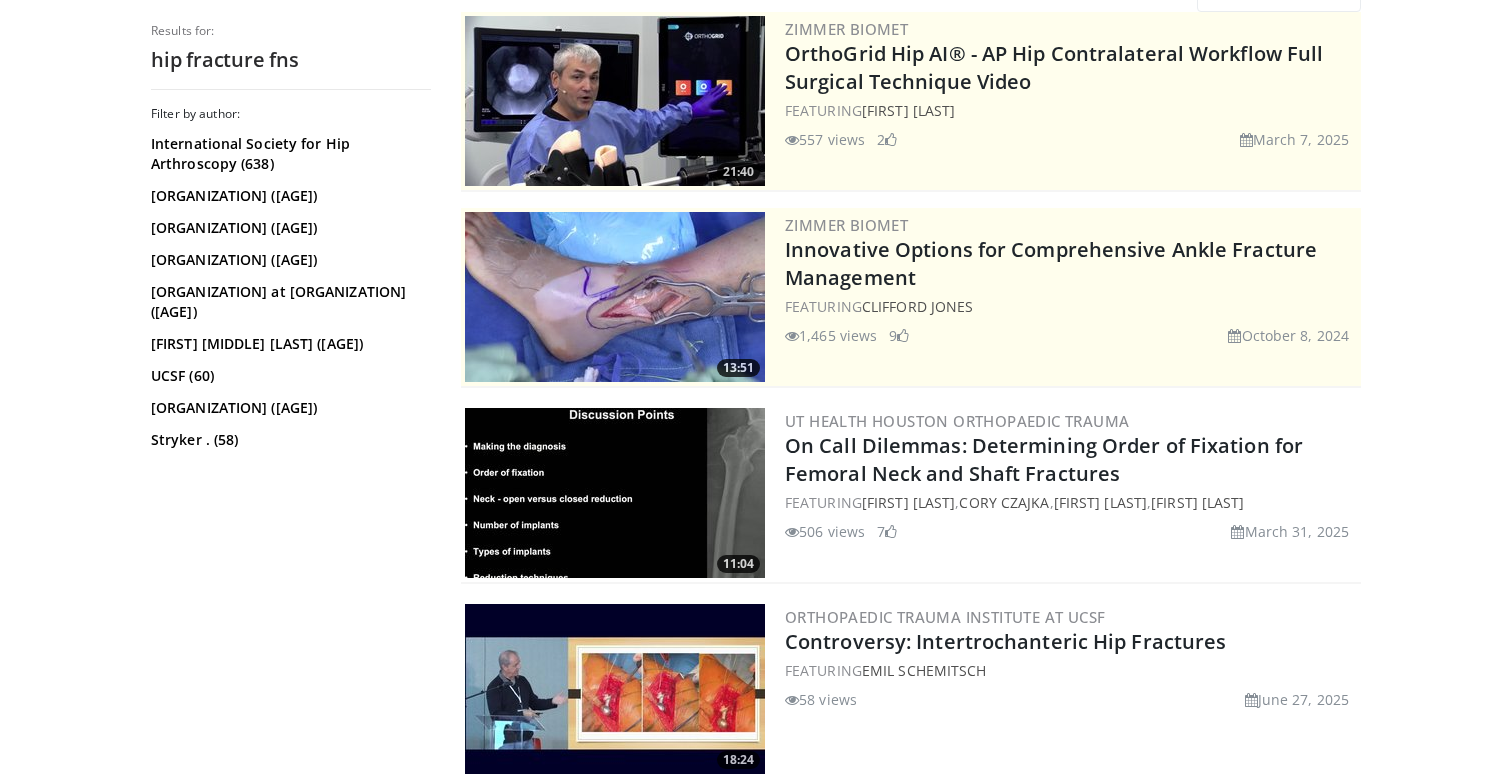 scroll, scrollTop: 0, scrollLeft: 0, axis: both 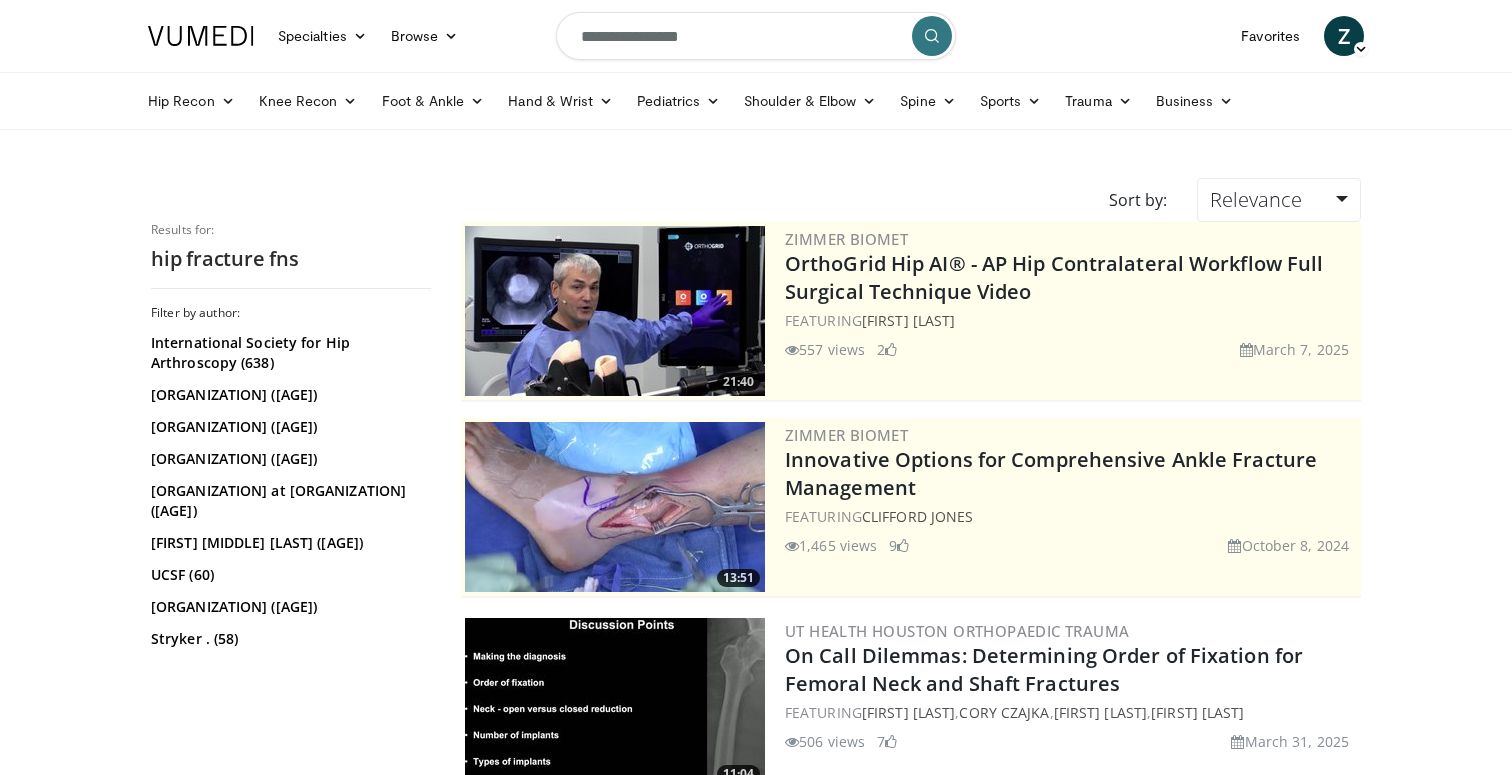 click on "**********" at bounding box center [756, 36] 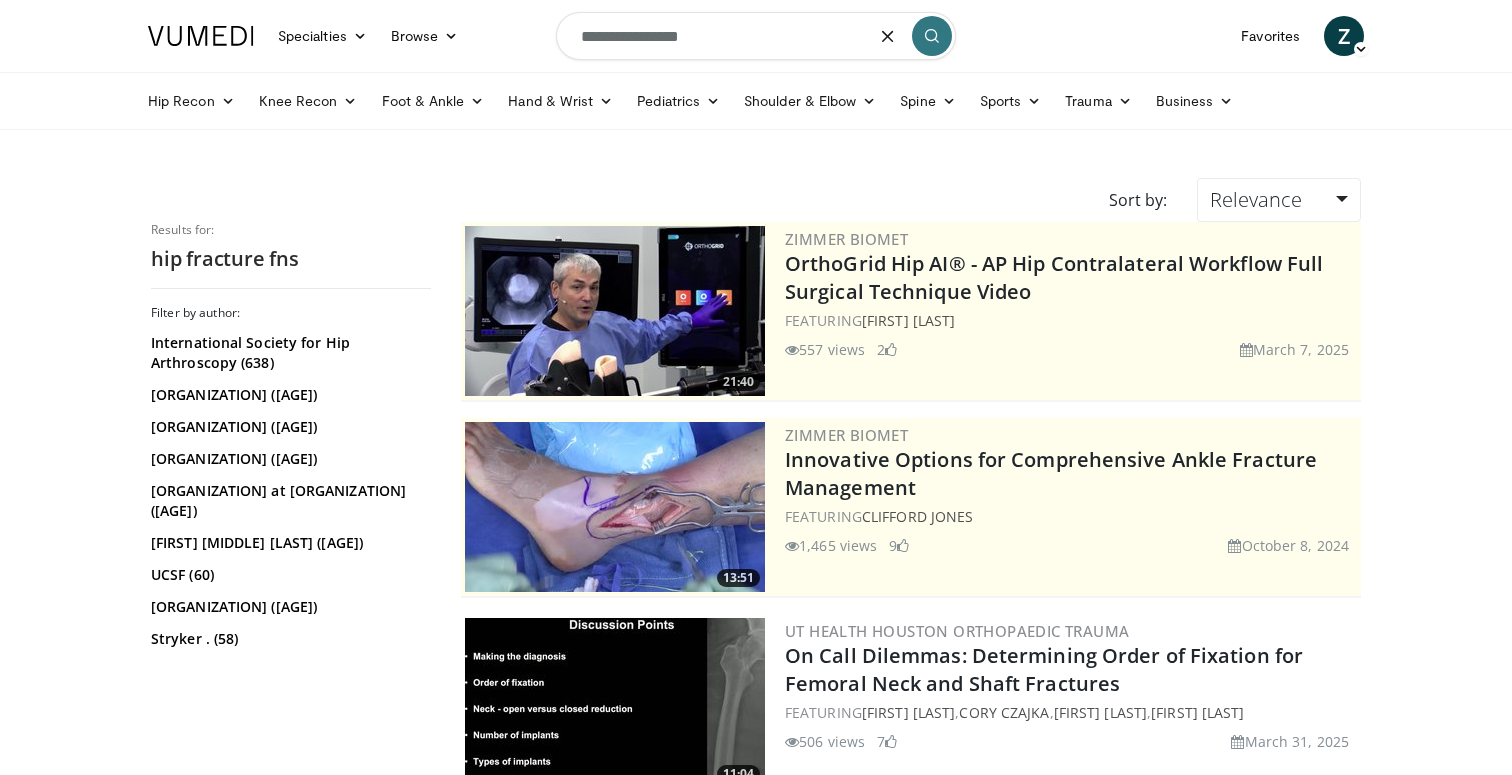 click on "**********" at bounding box center (756, 36) 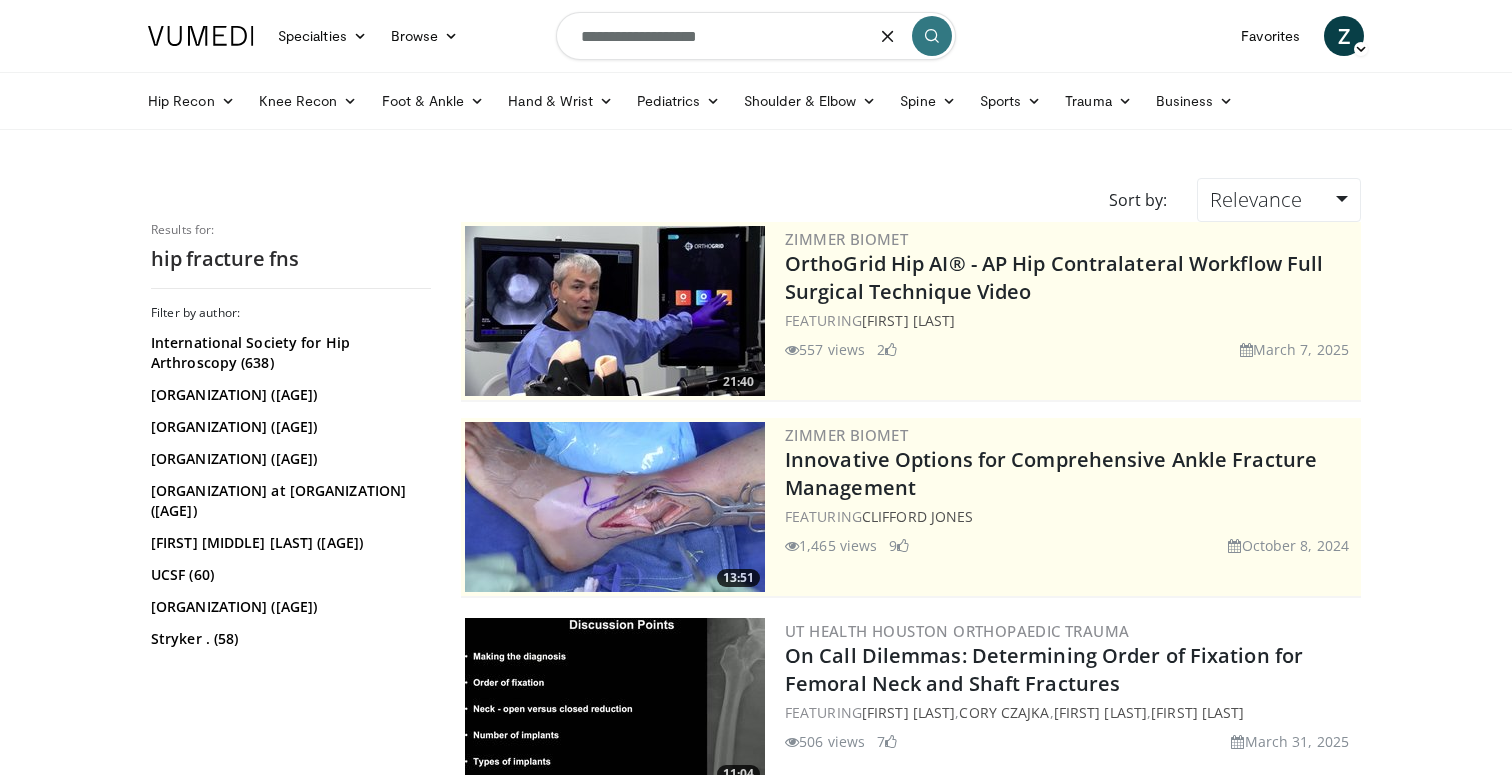 type on "**********" 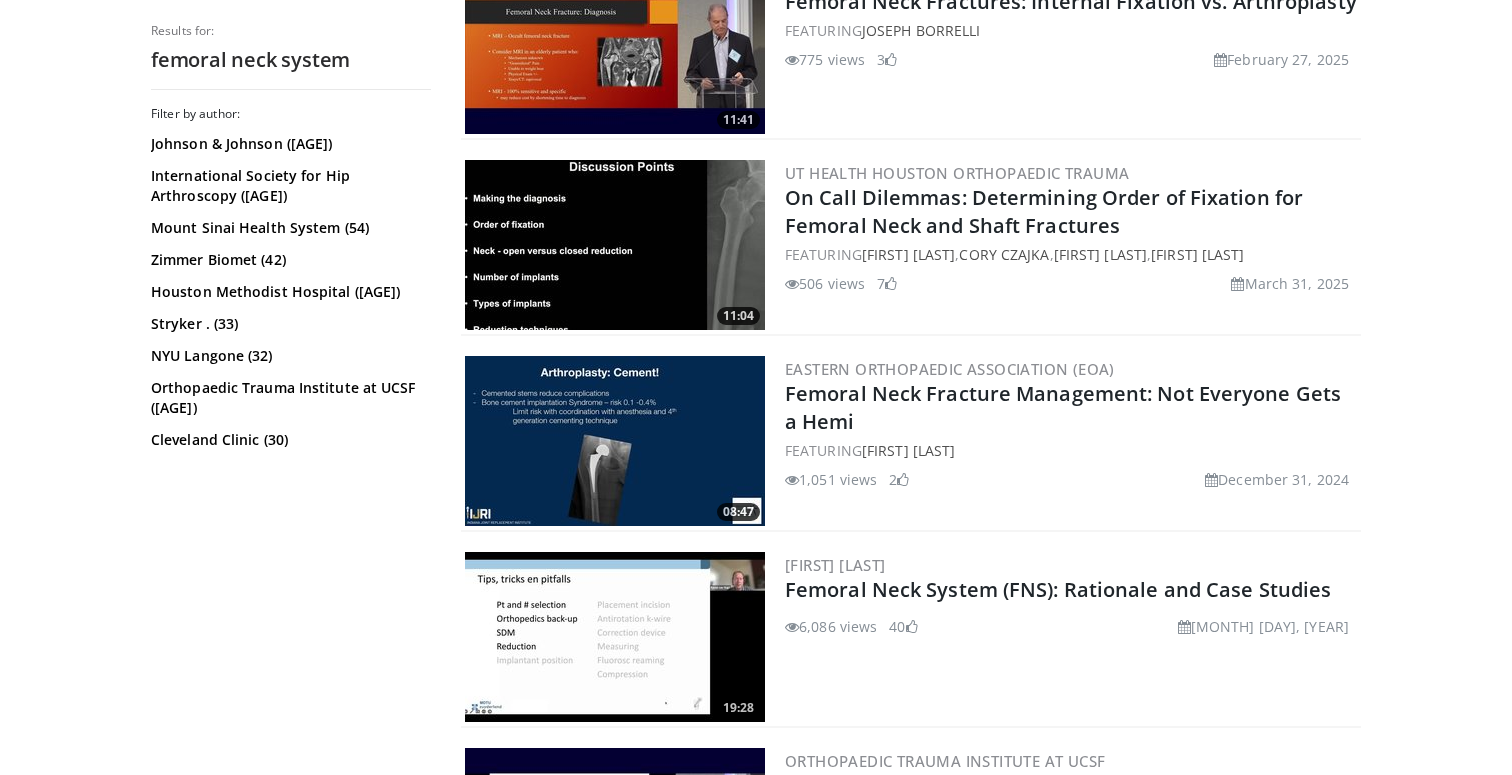 scroll, scrollTop: 1442, scrollLeft: 0, axis: vertical 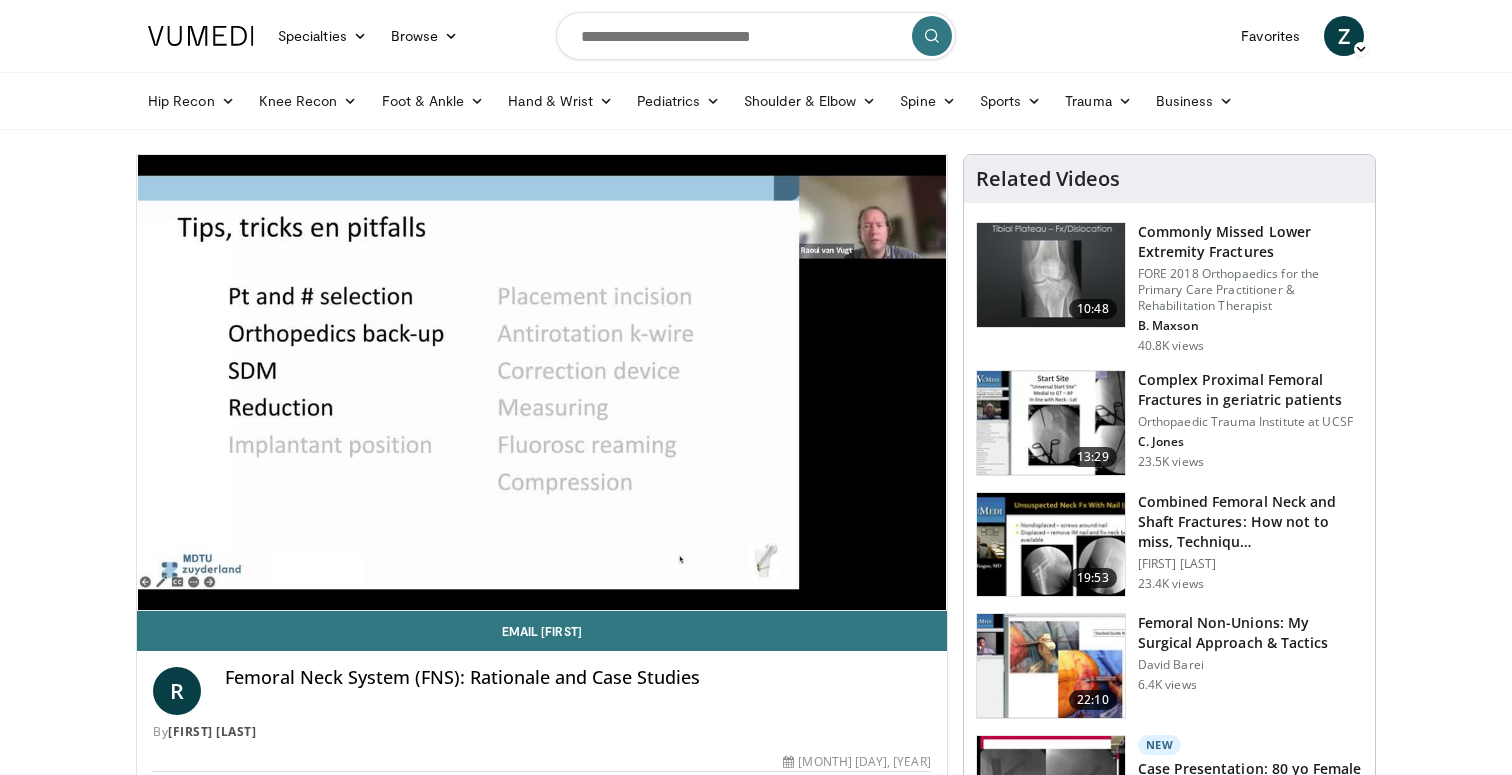 click at bounding box center [927, 590] 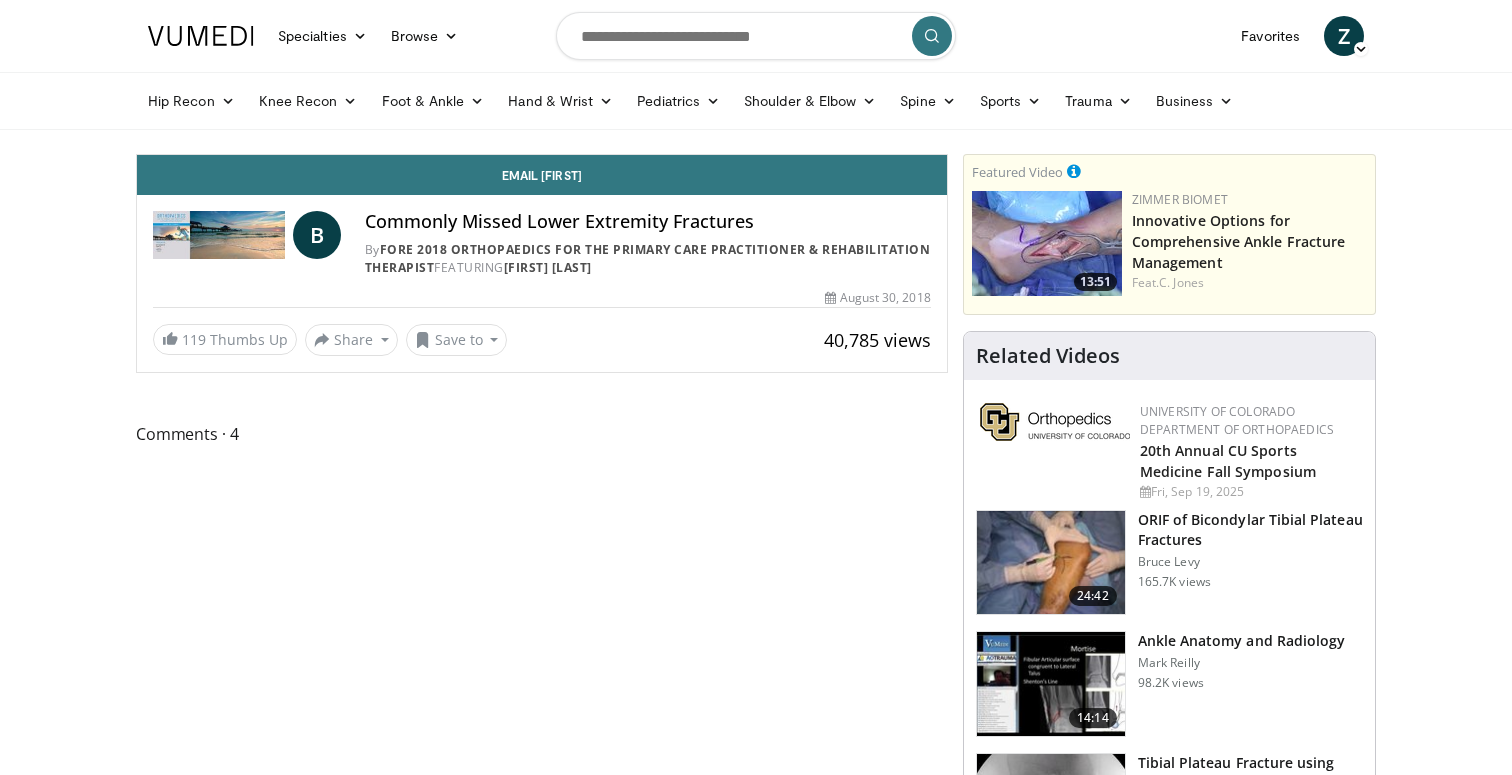 scroll, scrollTop: 0, scrollLeft: 0, axis: both 